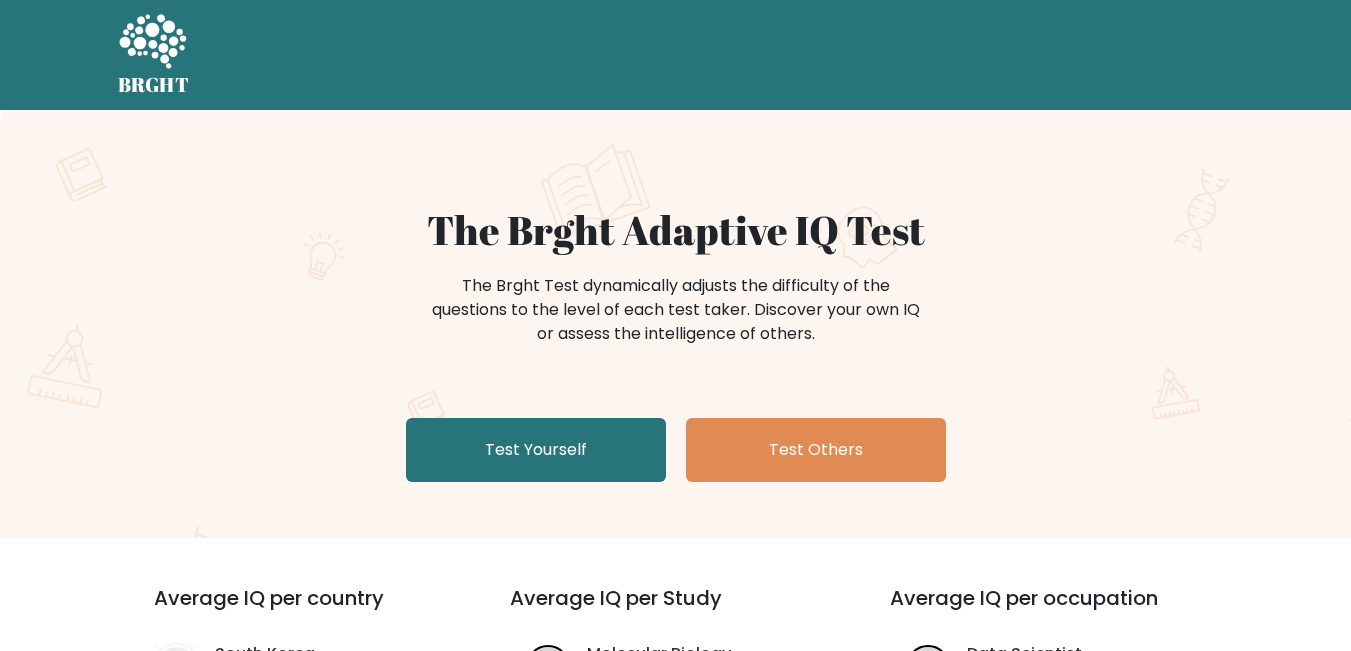 scroll, scrollTop: 0, scrollLeft: 0, axis: both 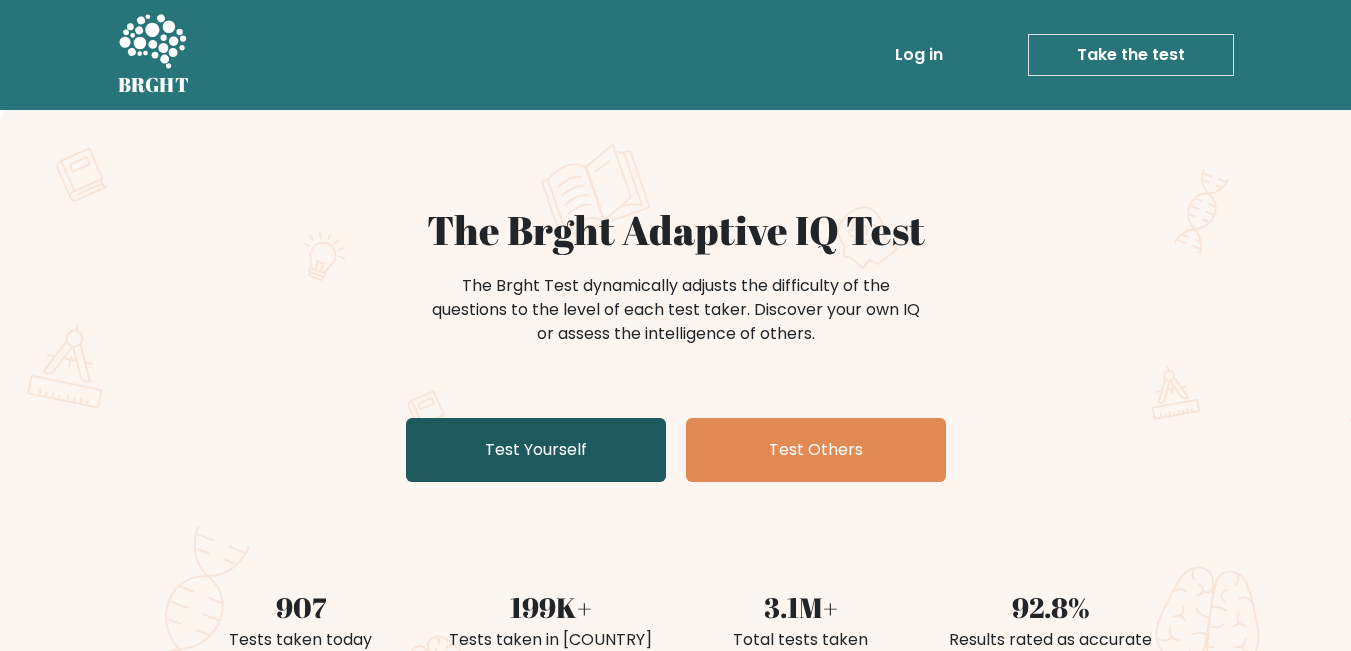 click on "Test Yourself" at bounding box center (536, 450) 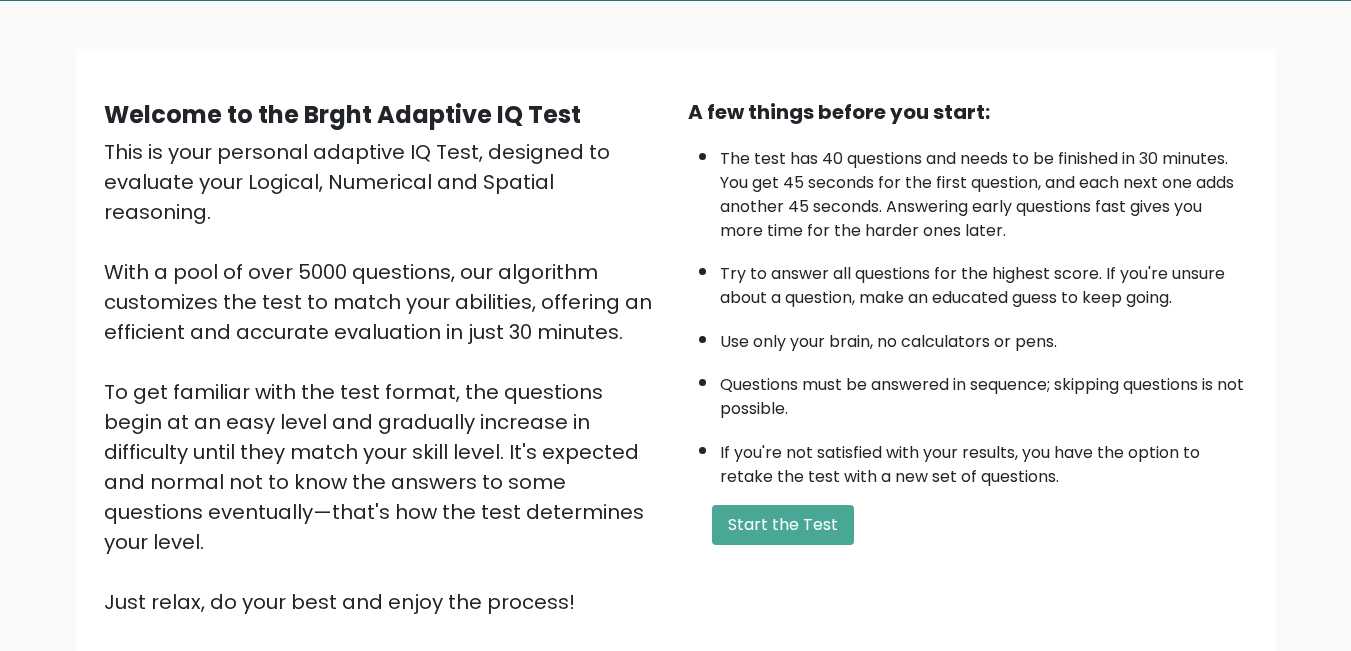 scroll, scrollTop: 200, scrollLeft: 0, axis: vertical 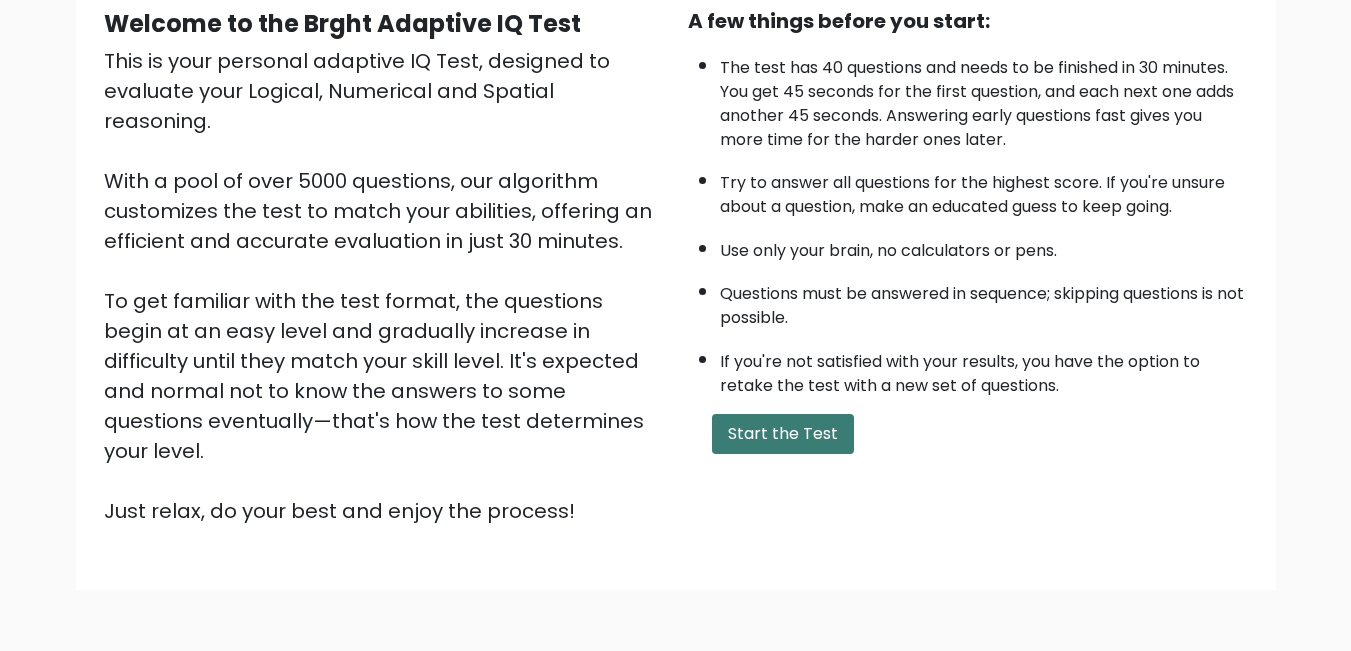 click on "Start the Test" at bounding box center [783, 434] 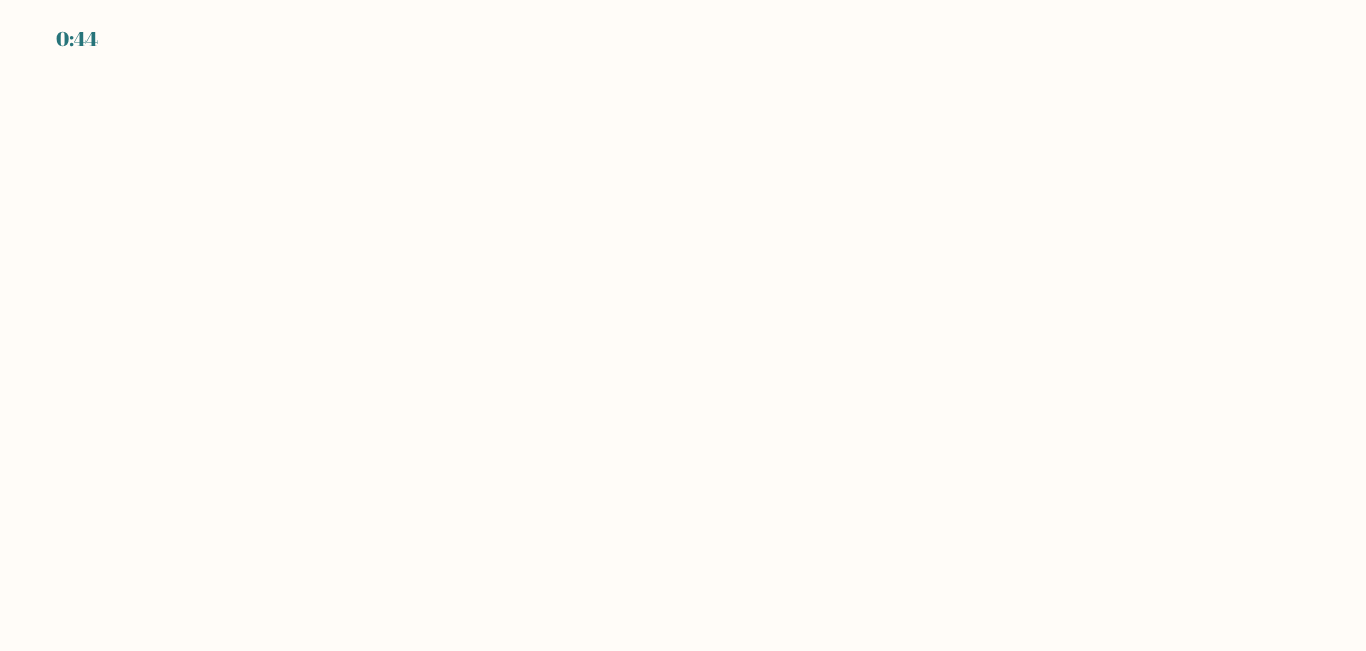 scroll, scrollTop: 0, scrollLeft: 0, axis: both 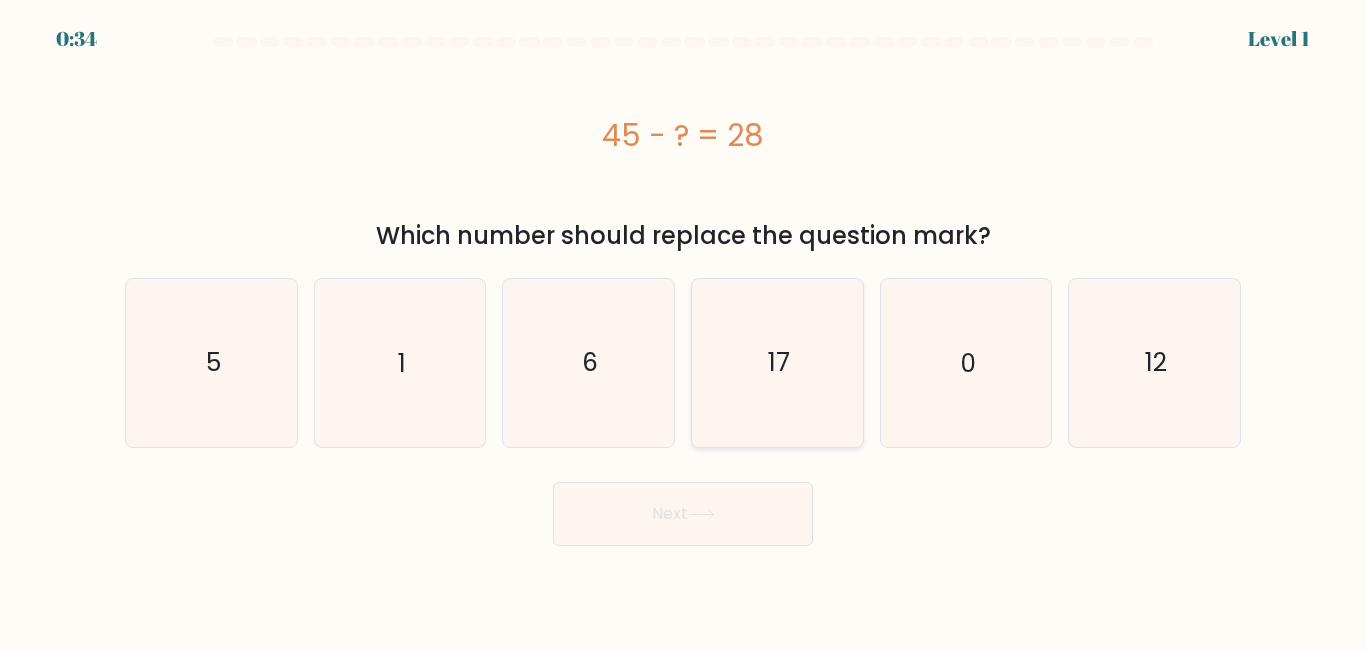 click on "17" 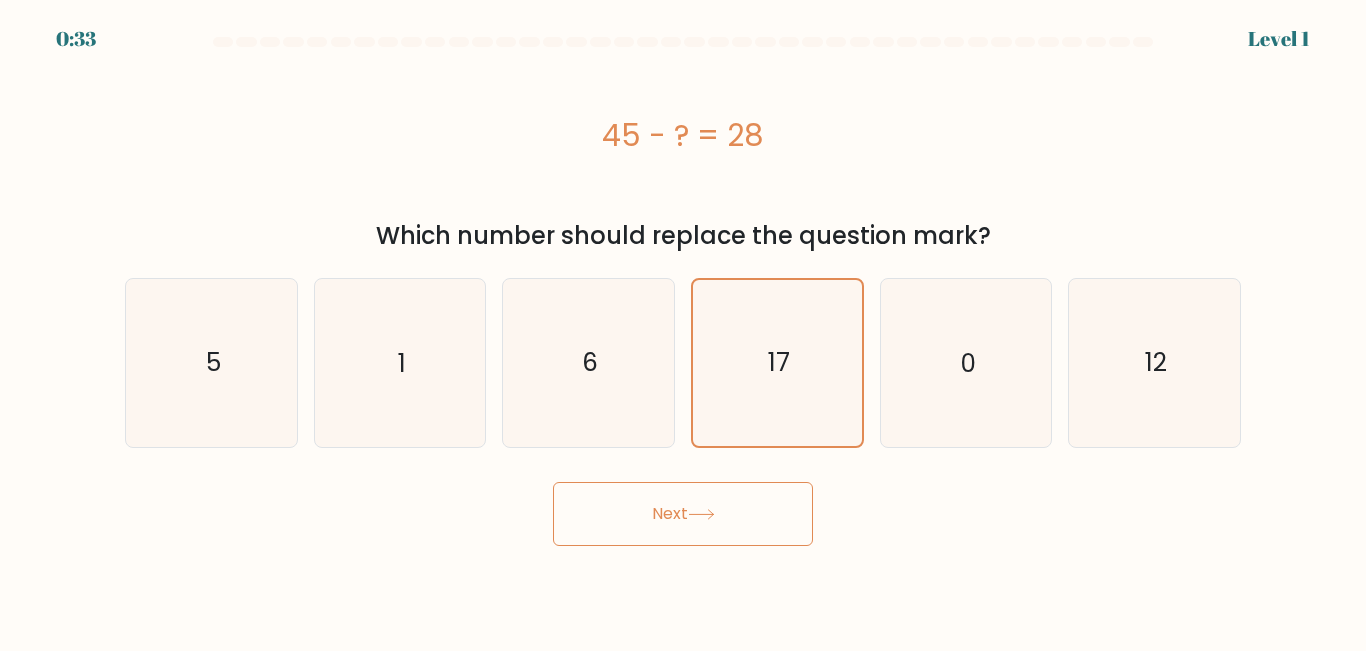 click on "Next" at bounding box center [683, 514] 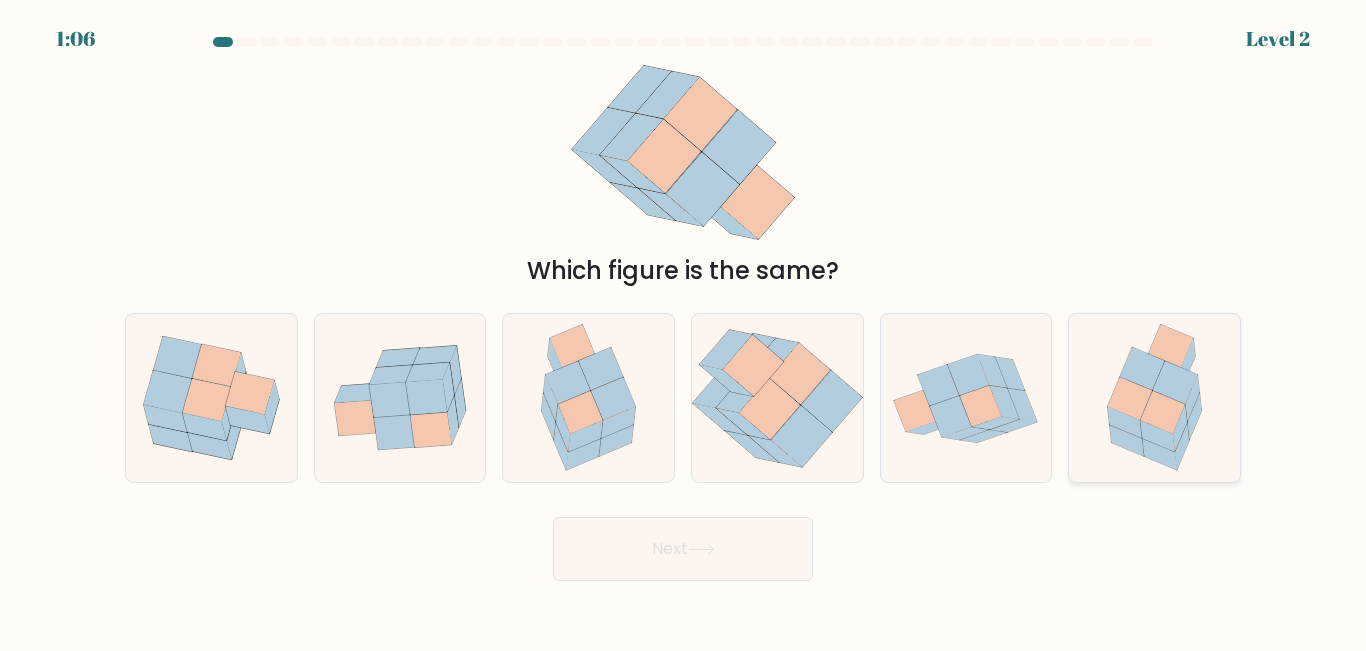 click 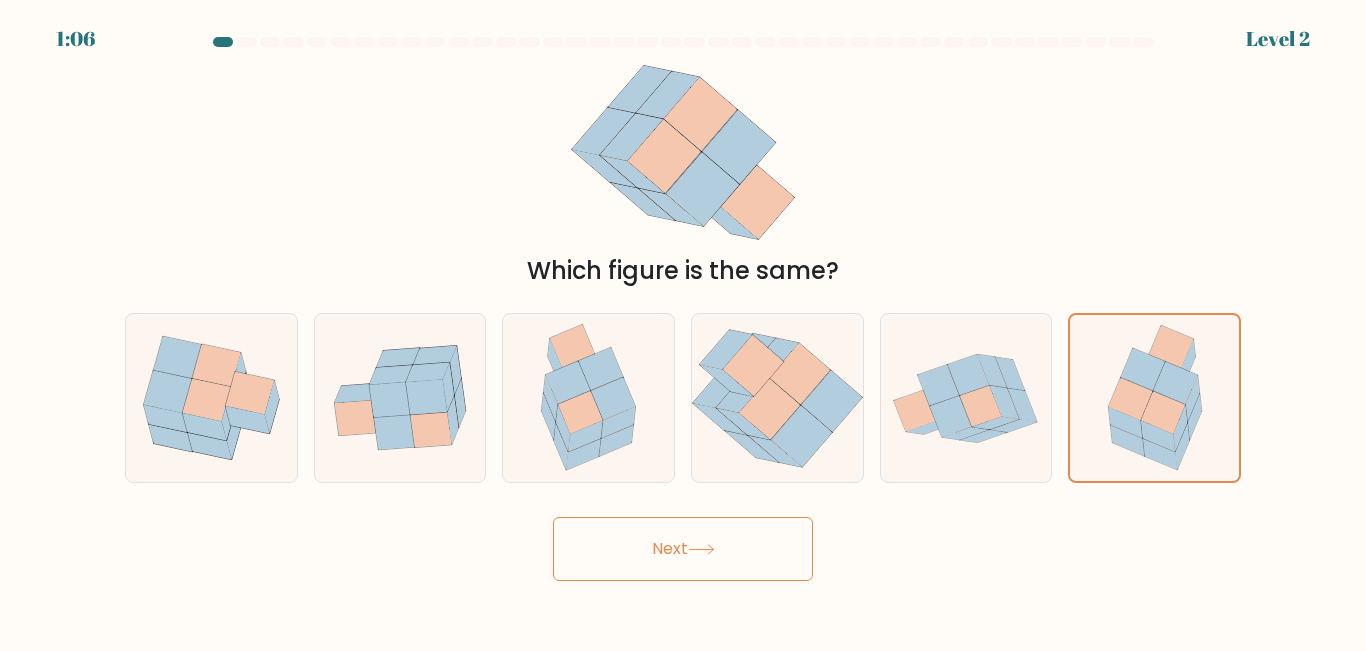 click on "Next" at bounding box center (683, 549) 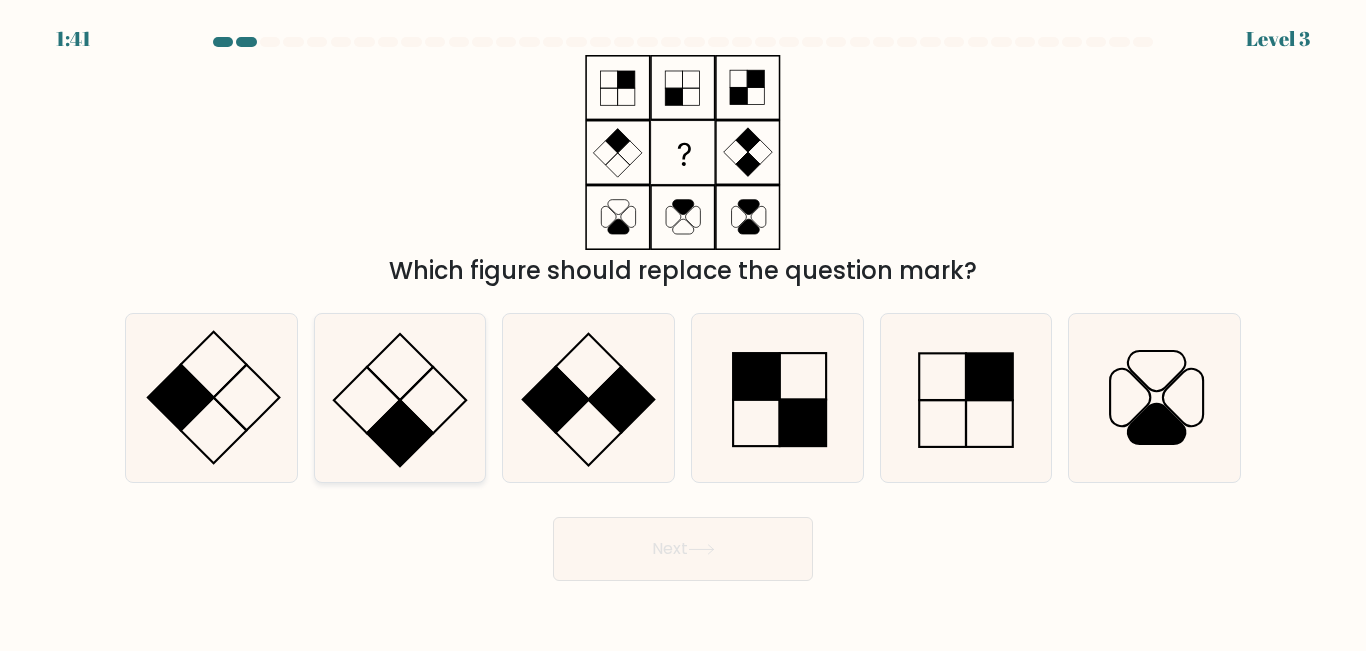 click 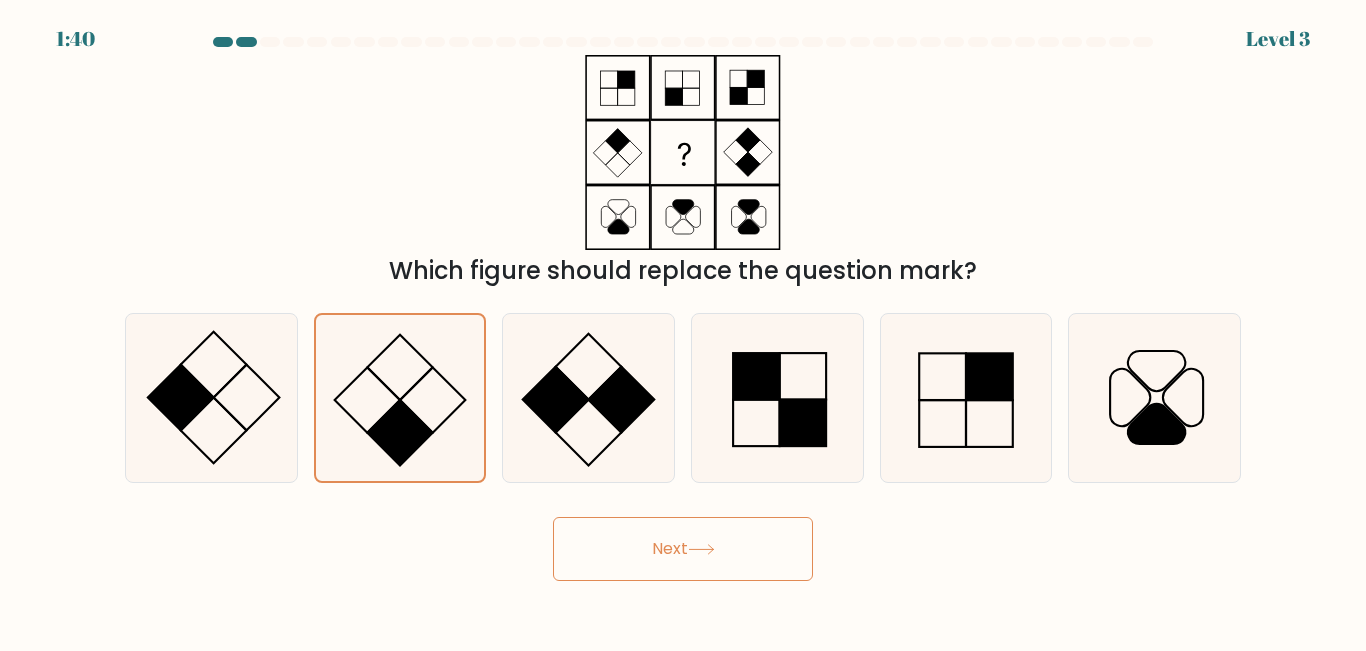 click on "Next" at bounding box center (683, 549) 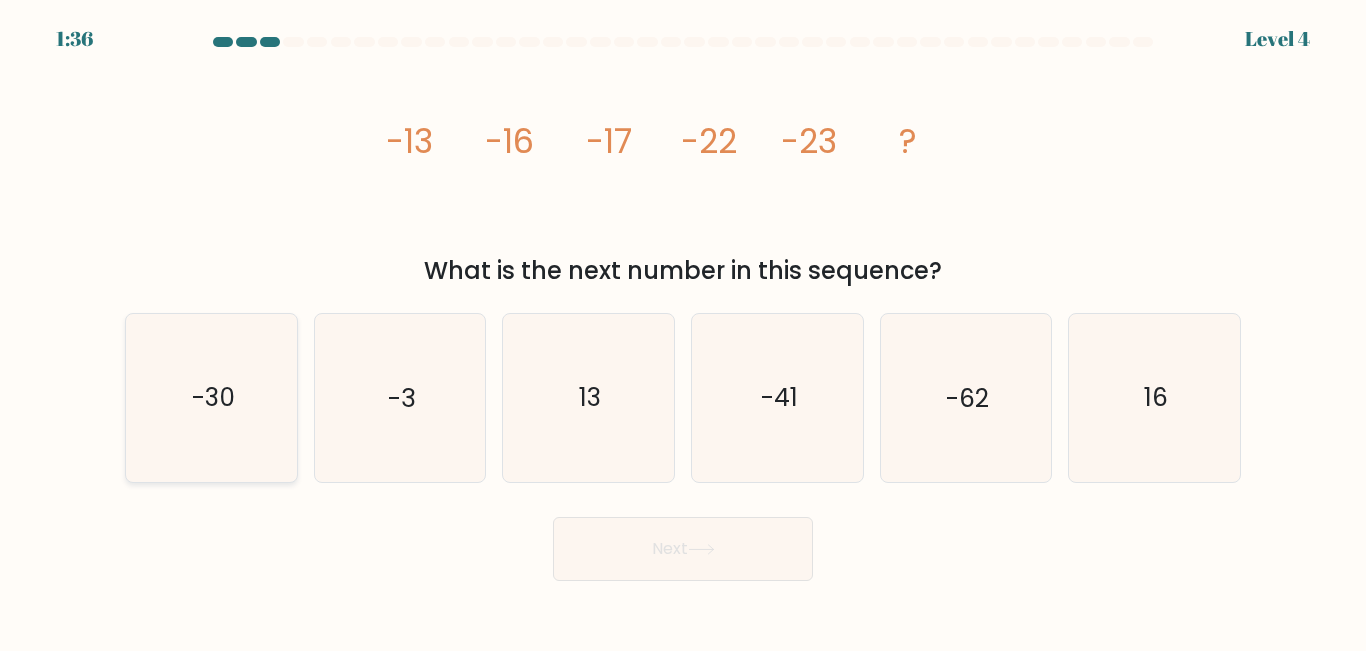 click on "-30" 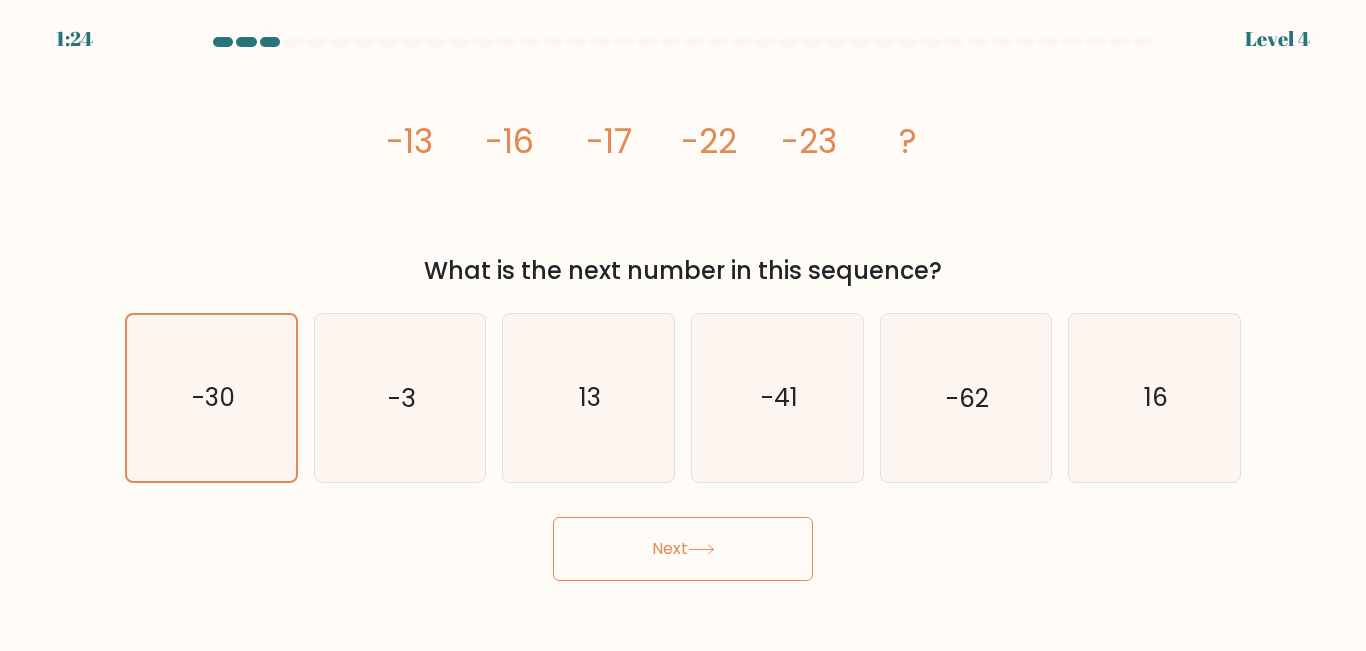click on "Next" at bounding box center (683, 549) 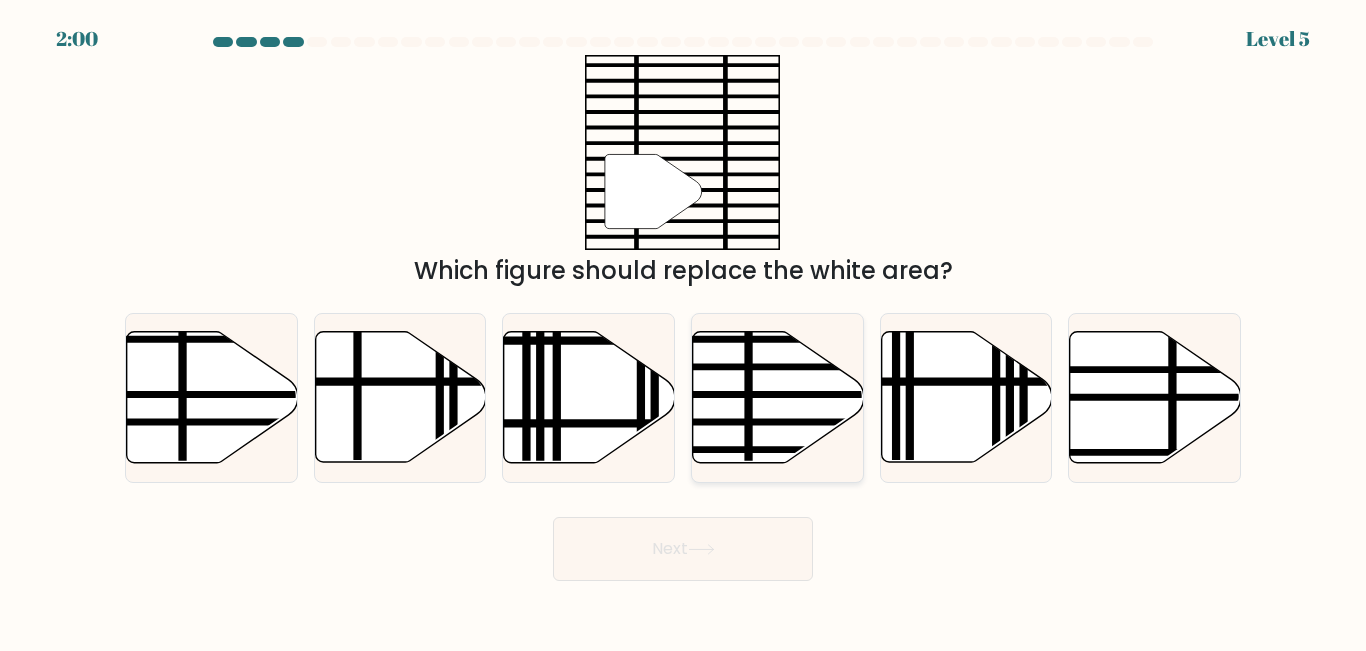 click 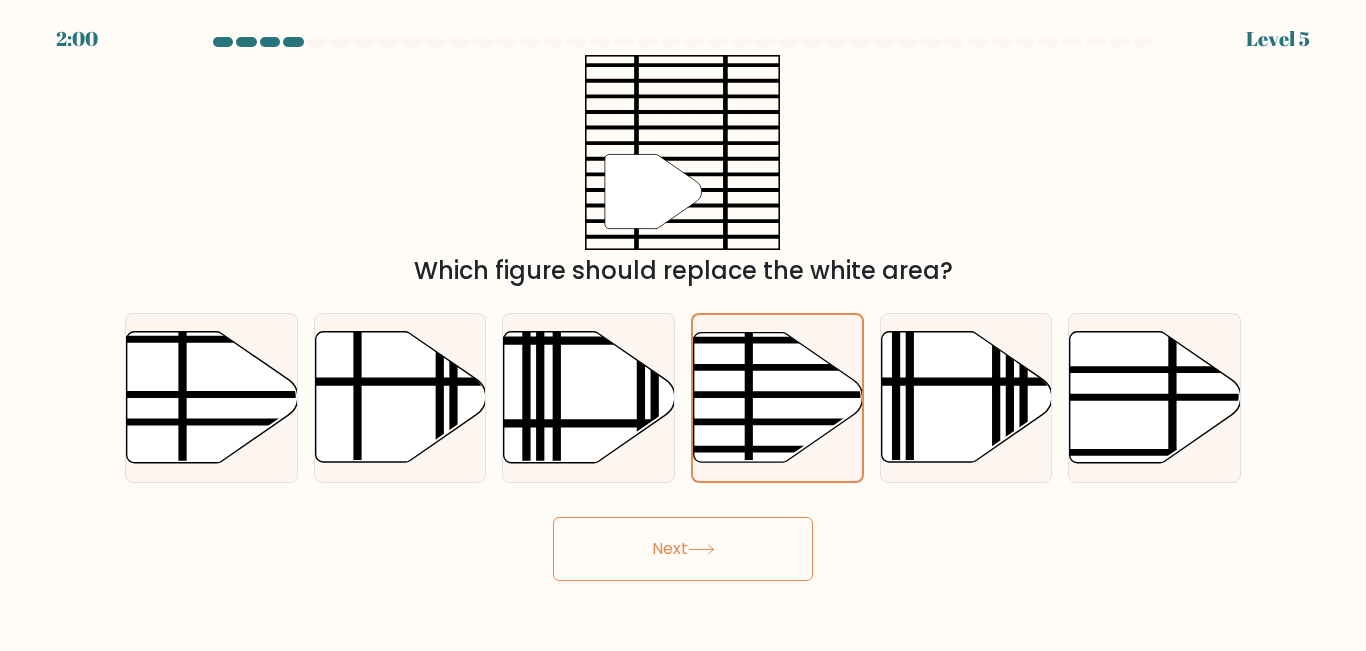 click on "Next" at bounding box center [683, 549] 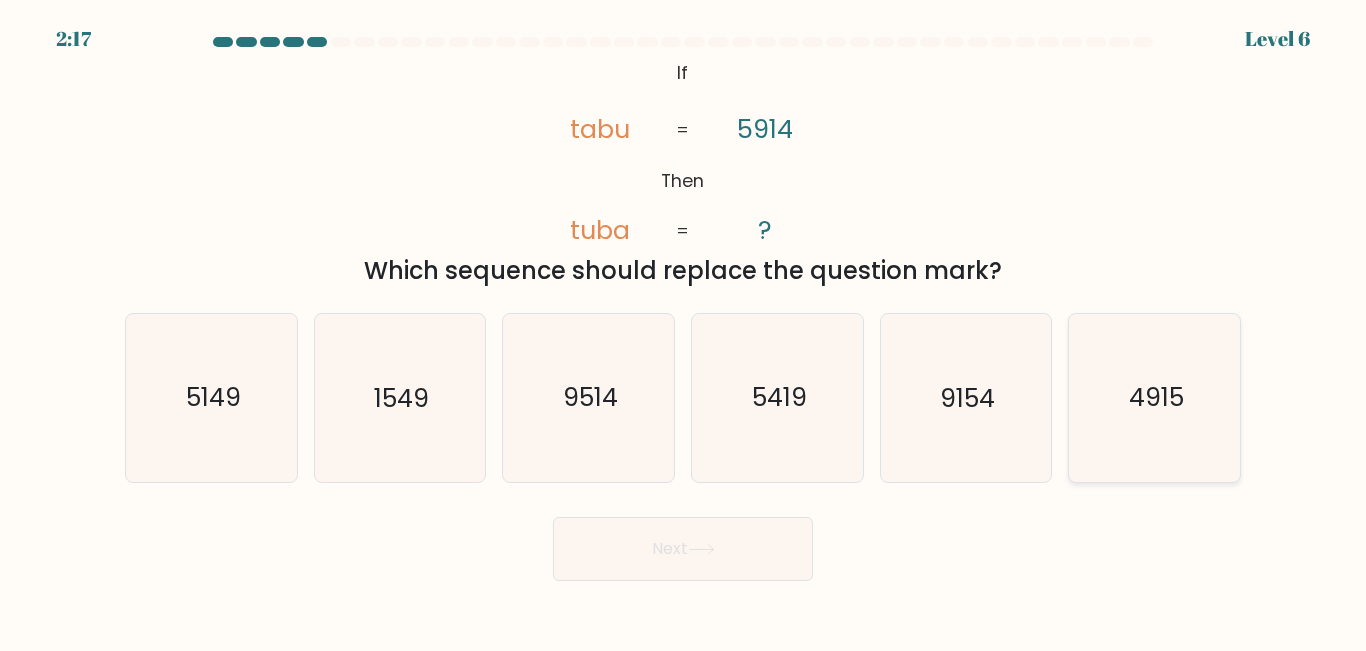 click on "4915" 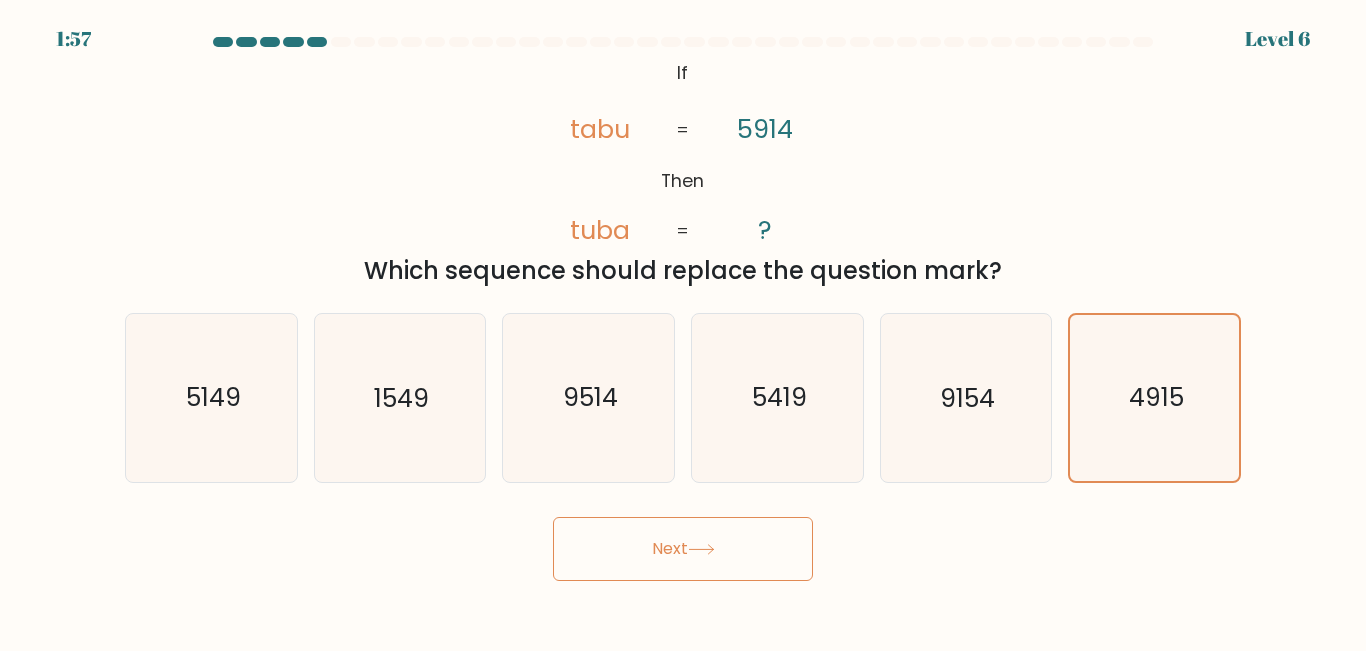 drag, startPoint x: 788, startPoint y: 425, endPoint x: 726, endPoint y: 562, distance: 150.37619 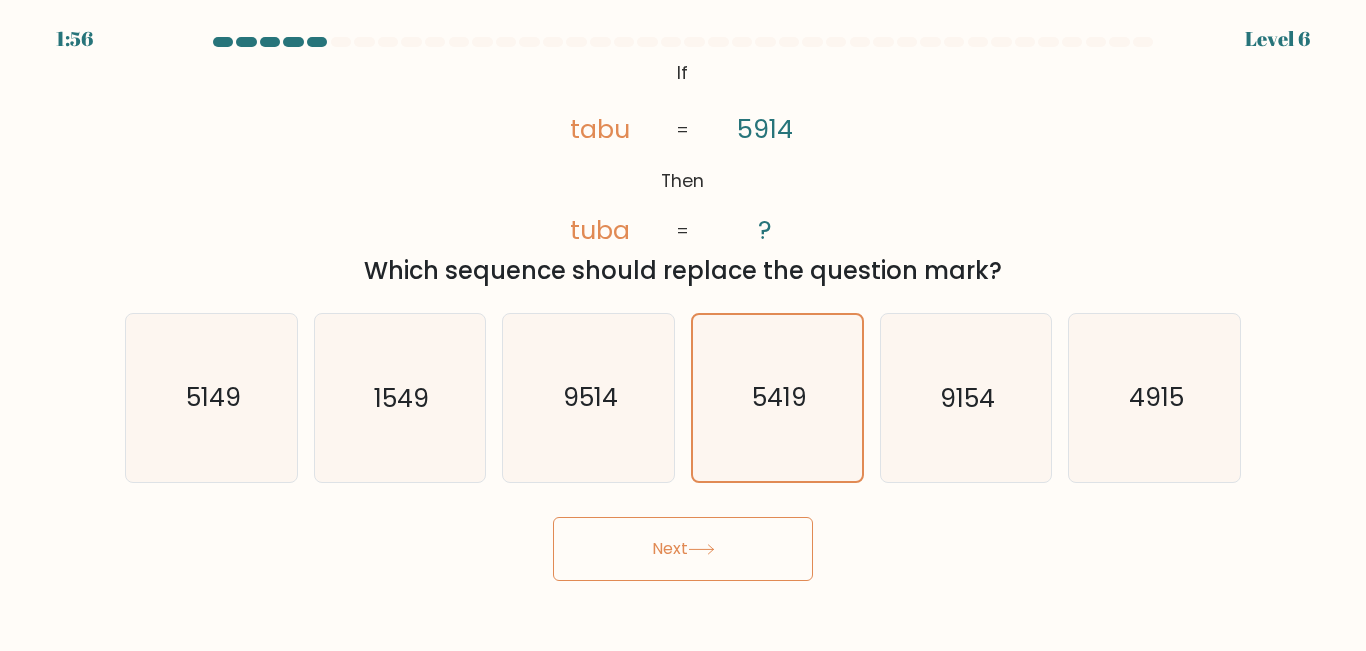click on "Next" at bounding box center (683, 549) 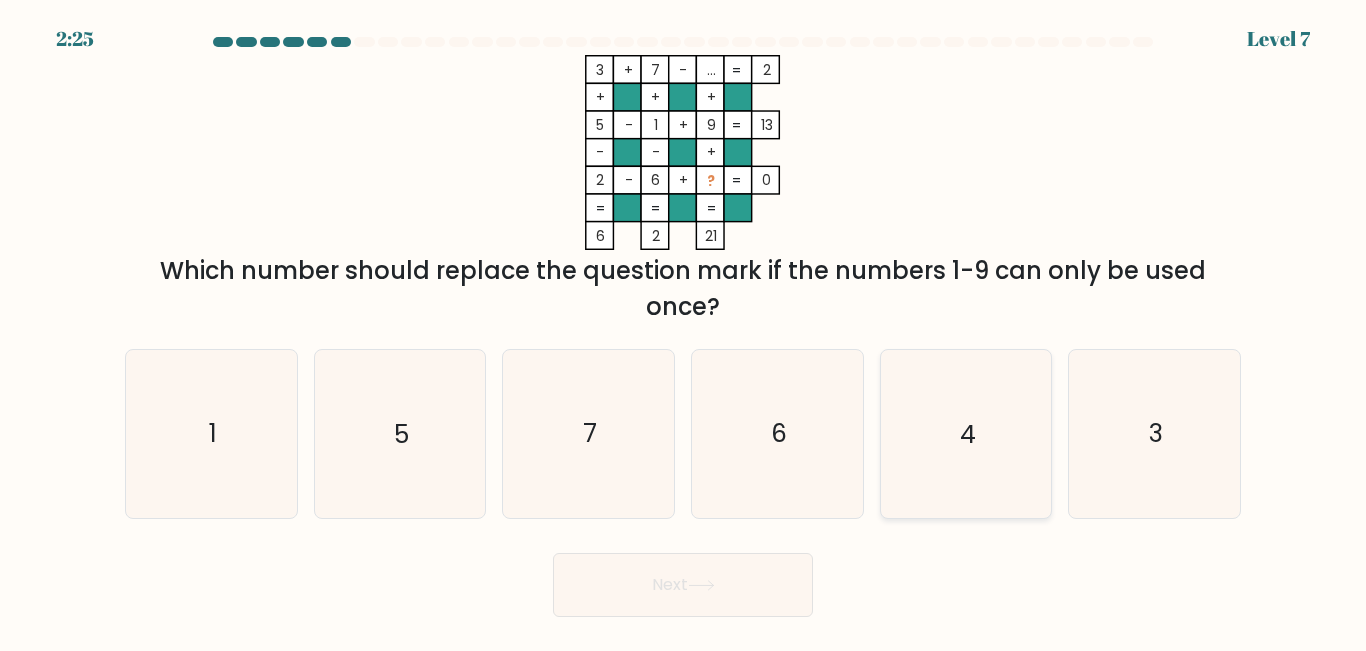 click on "4" 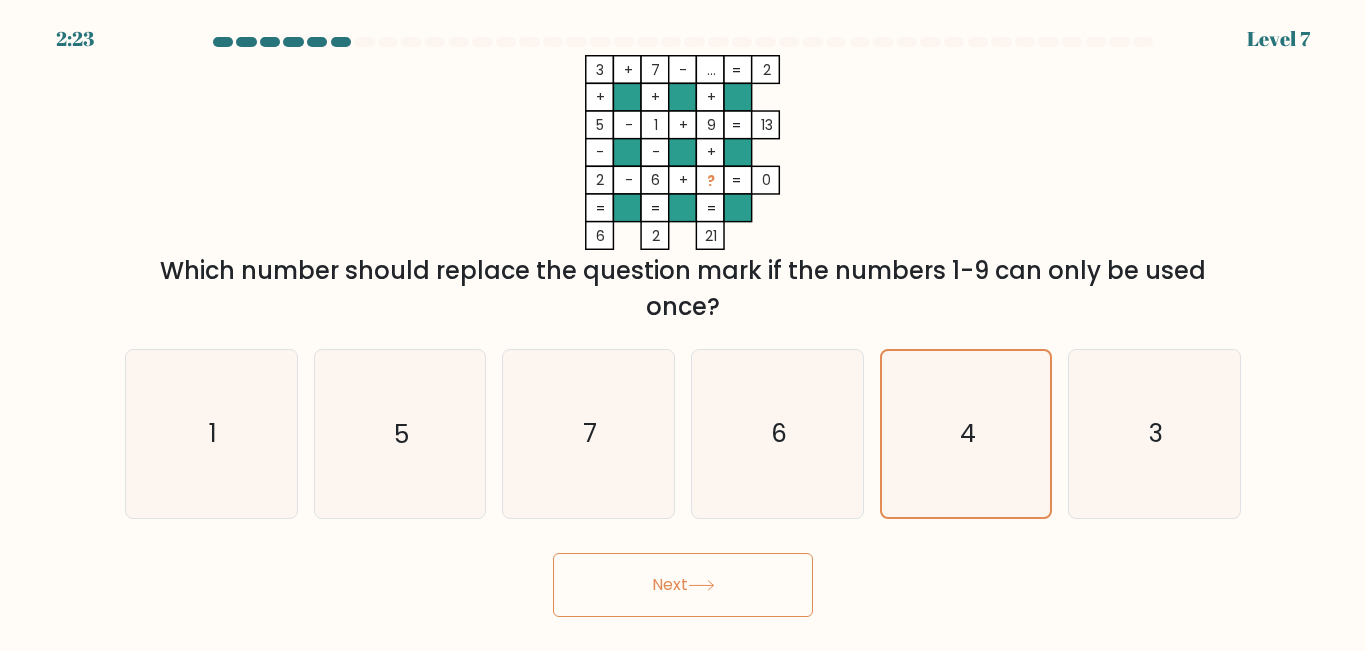 click on "Next" at bounding box center [683, 585] 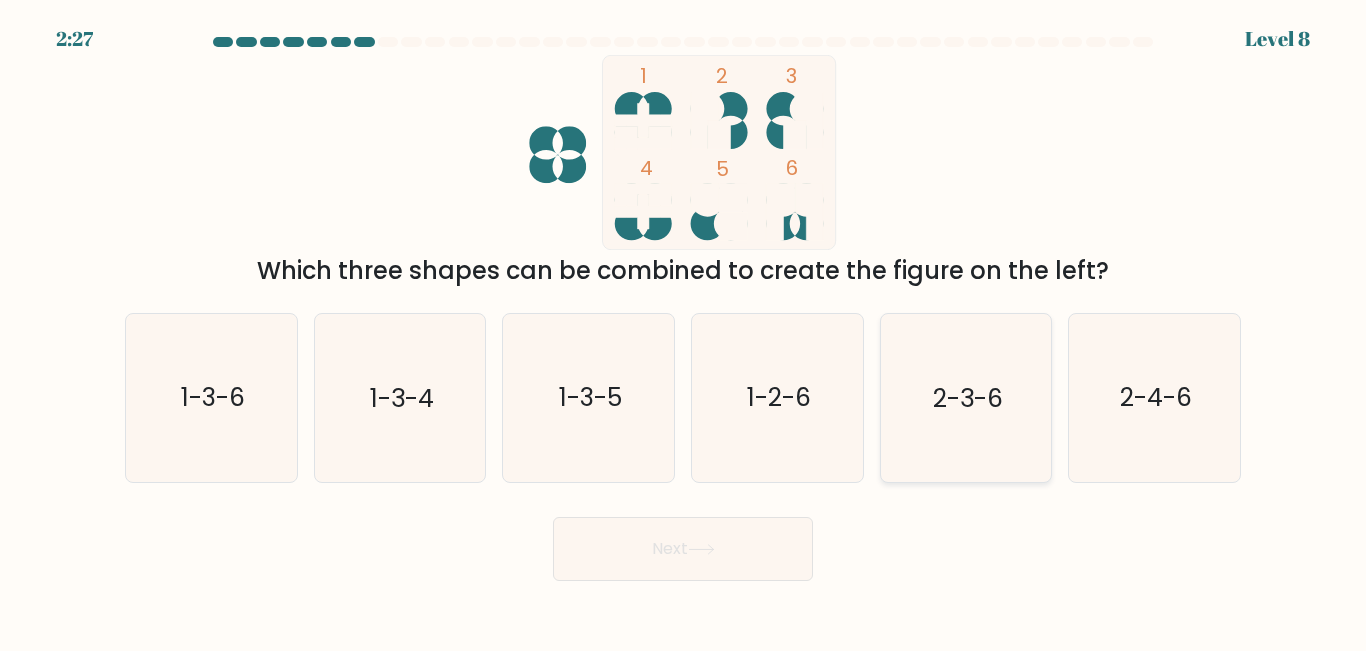 click on "2-3-6" 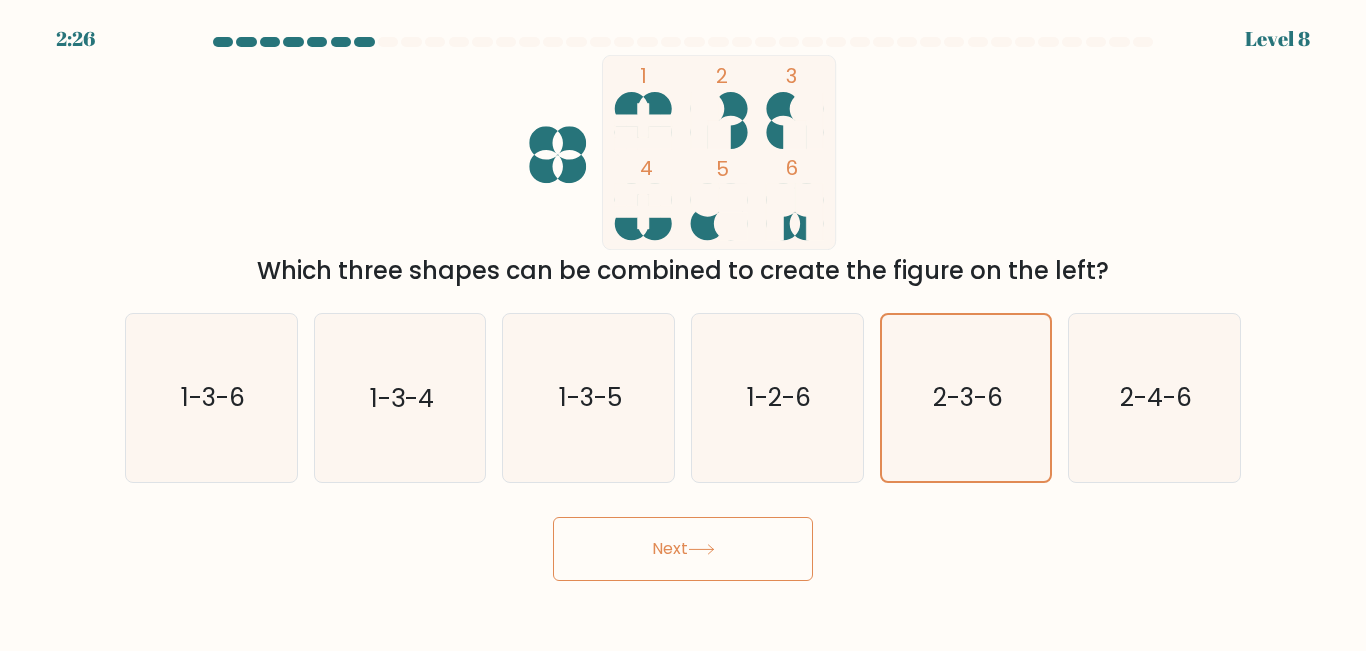 click on "Next" at bounding box center [683, 549] 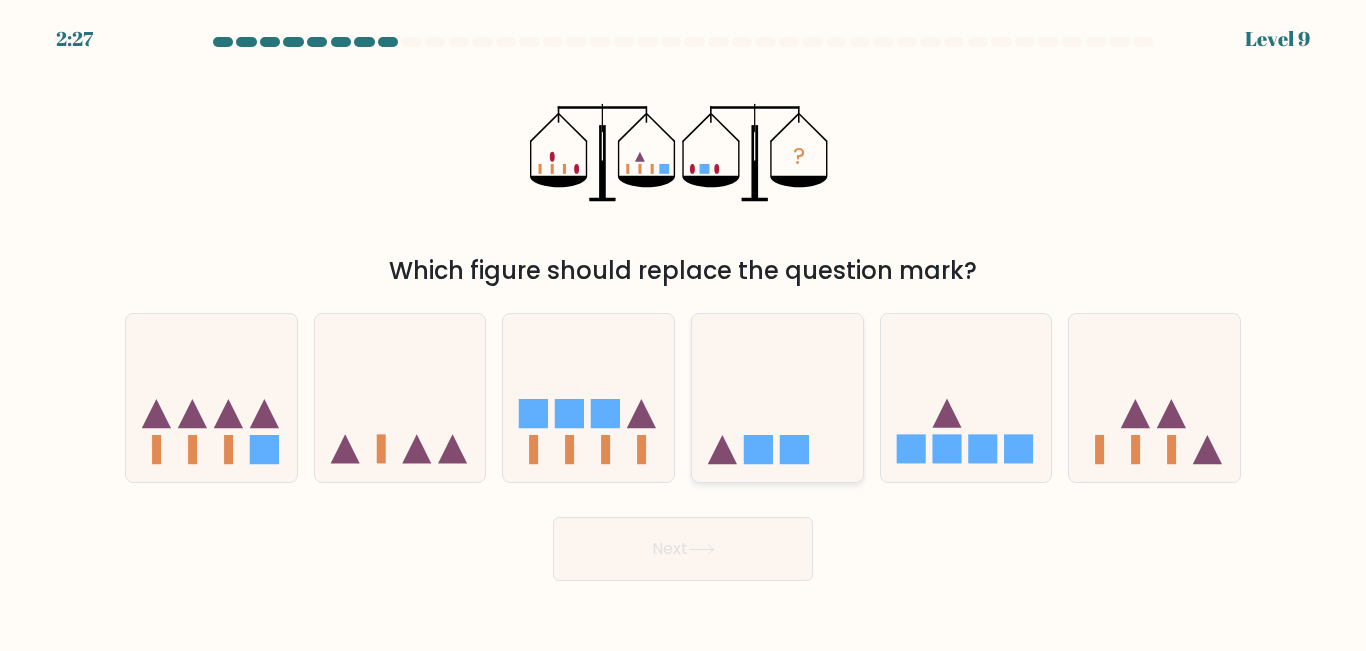 click 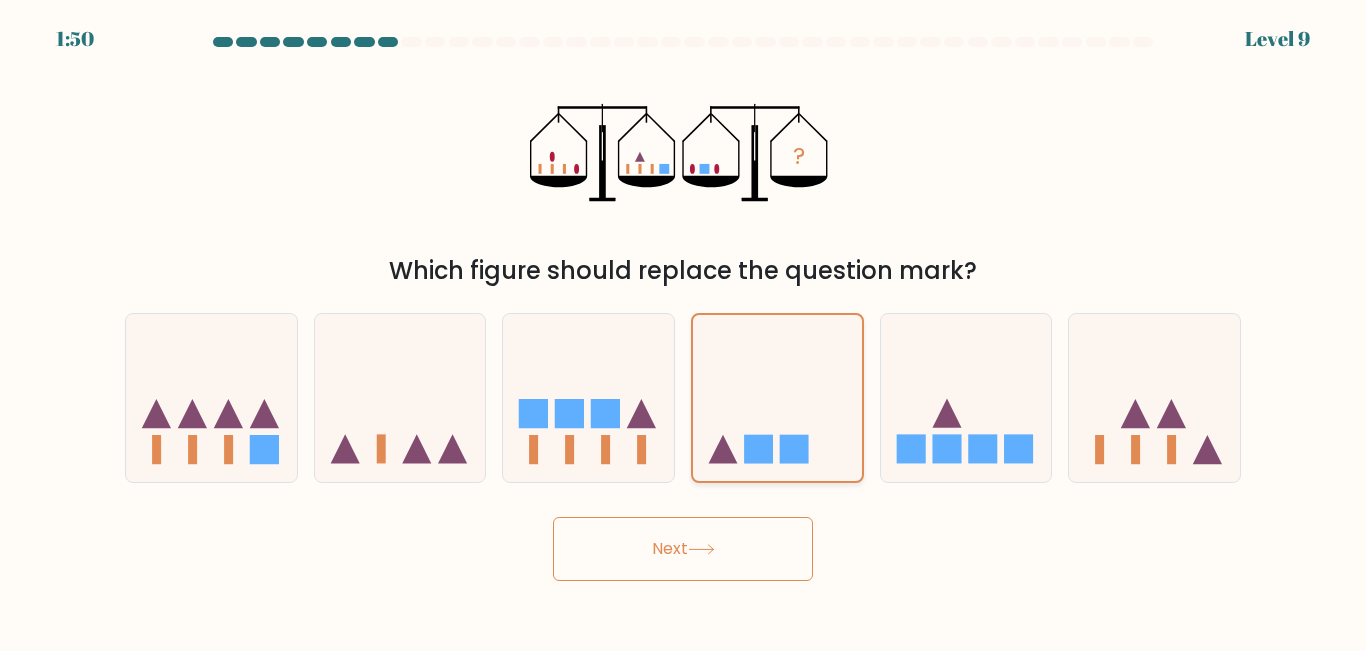 click 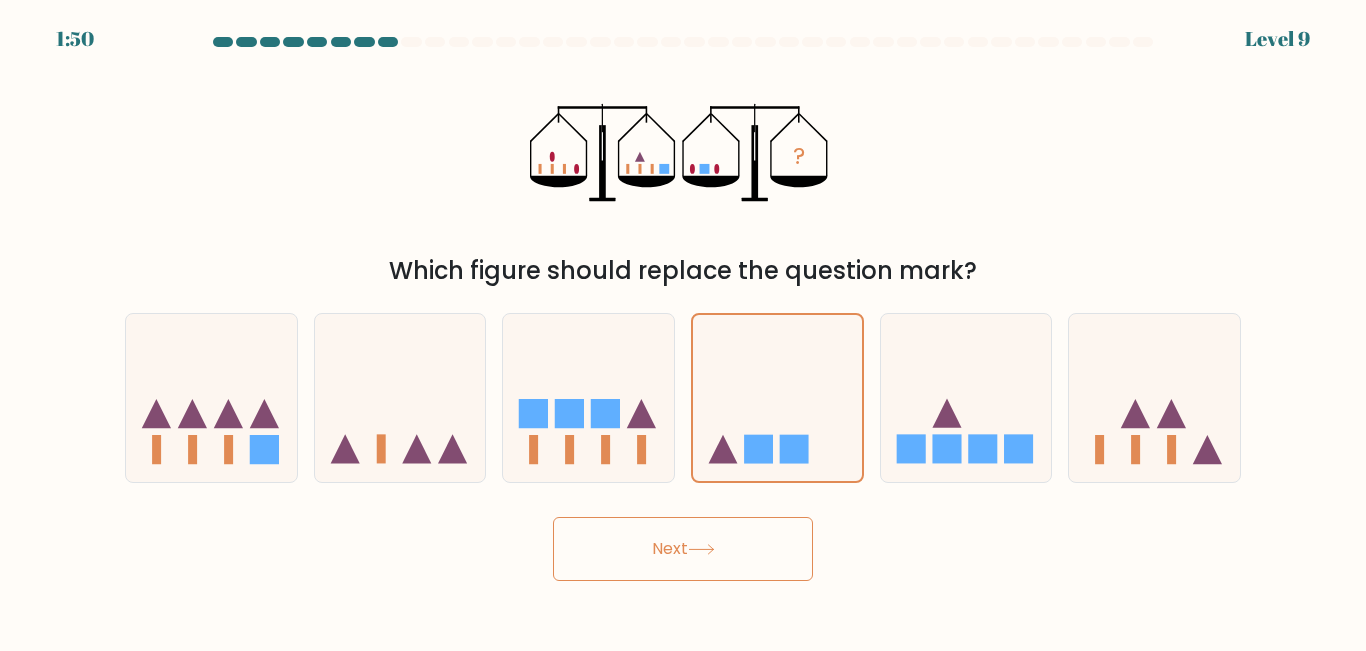 click on "Next" at bounding box center (683, 549) 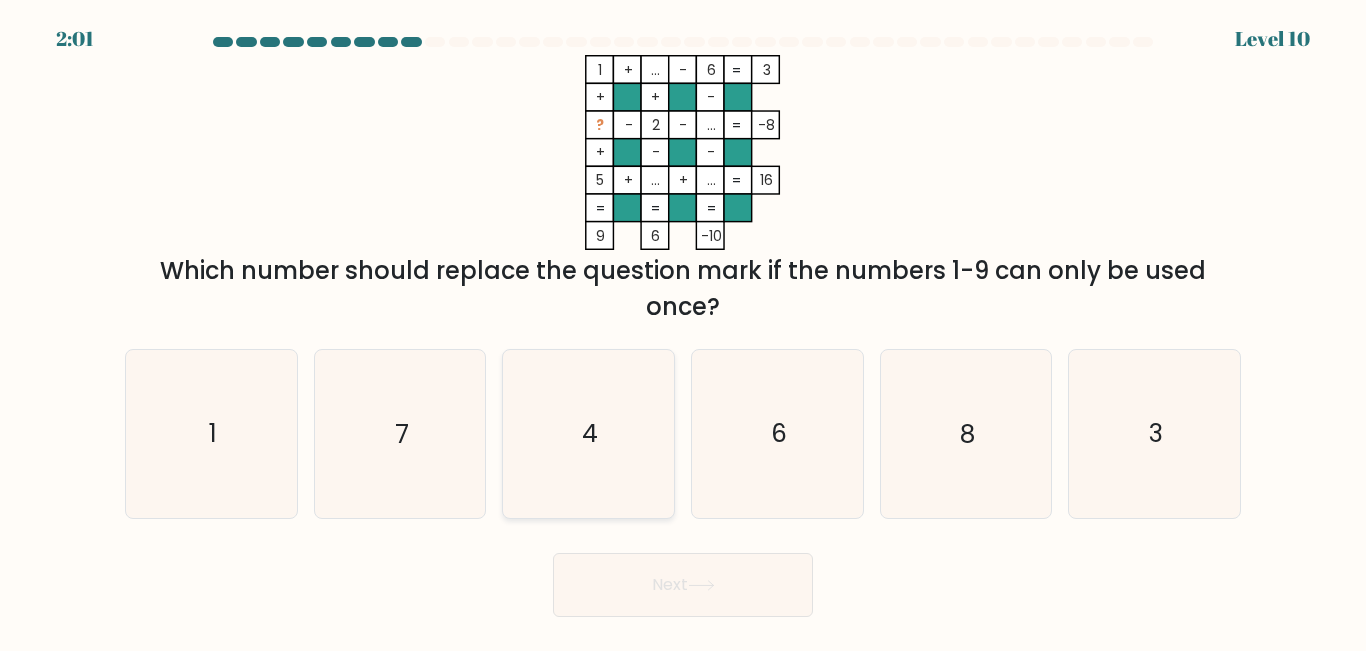 click on "4" 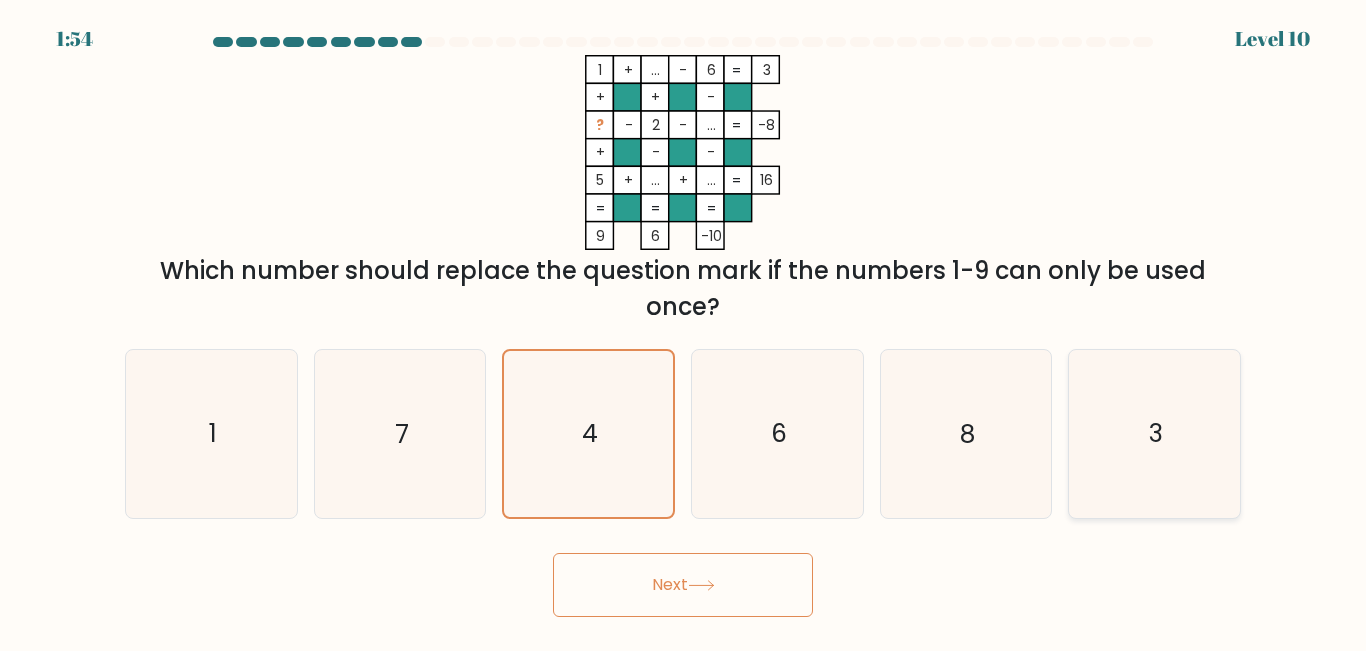 click on "3" 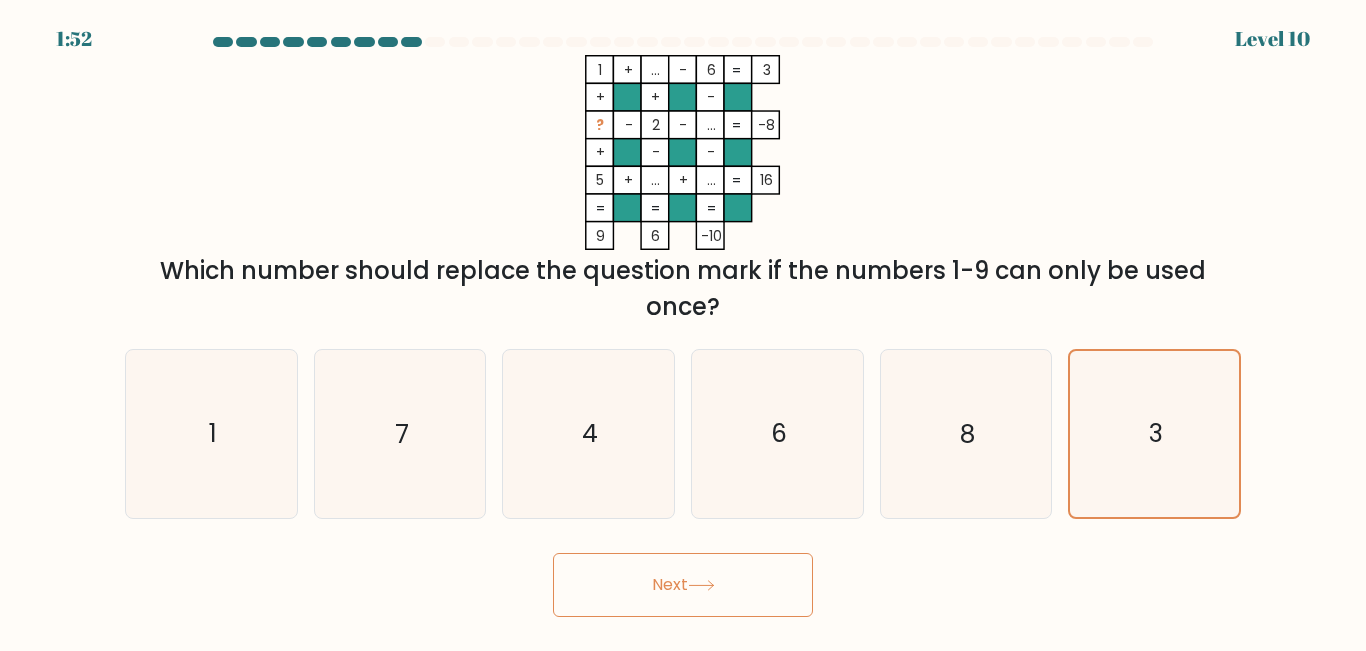 click on "Next" at bounding box center (683, 585) 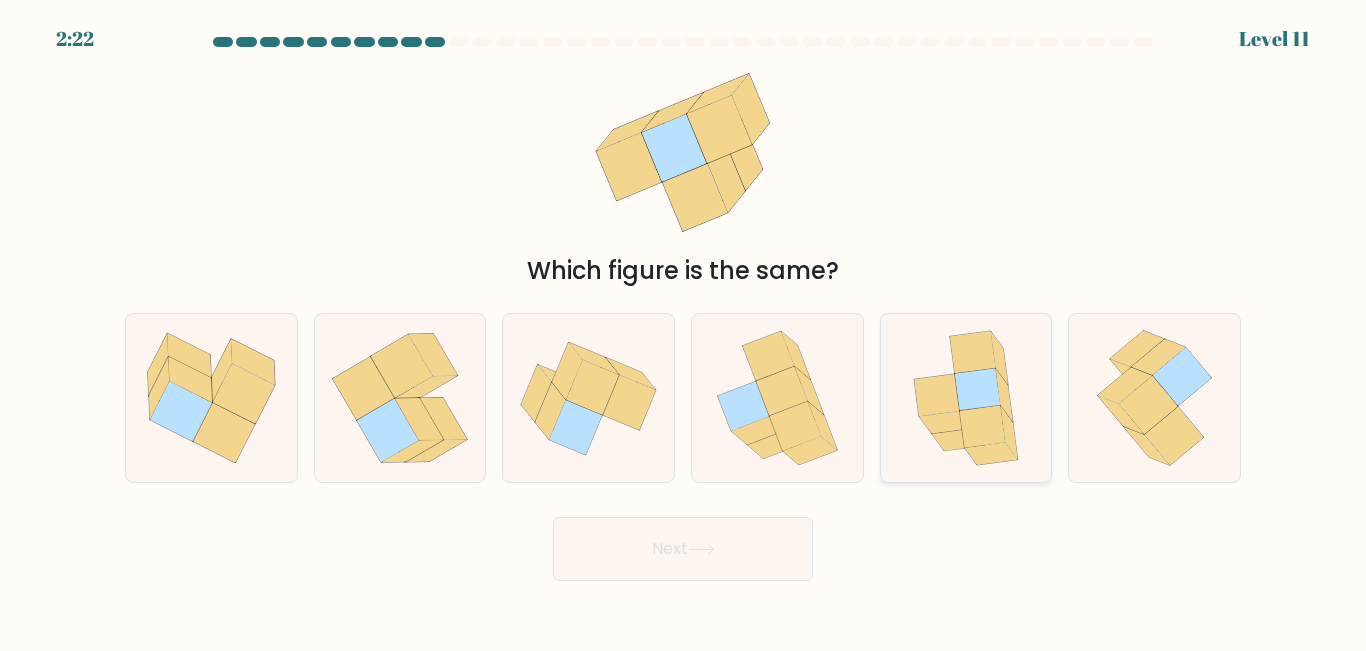 click 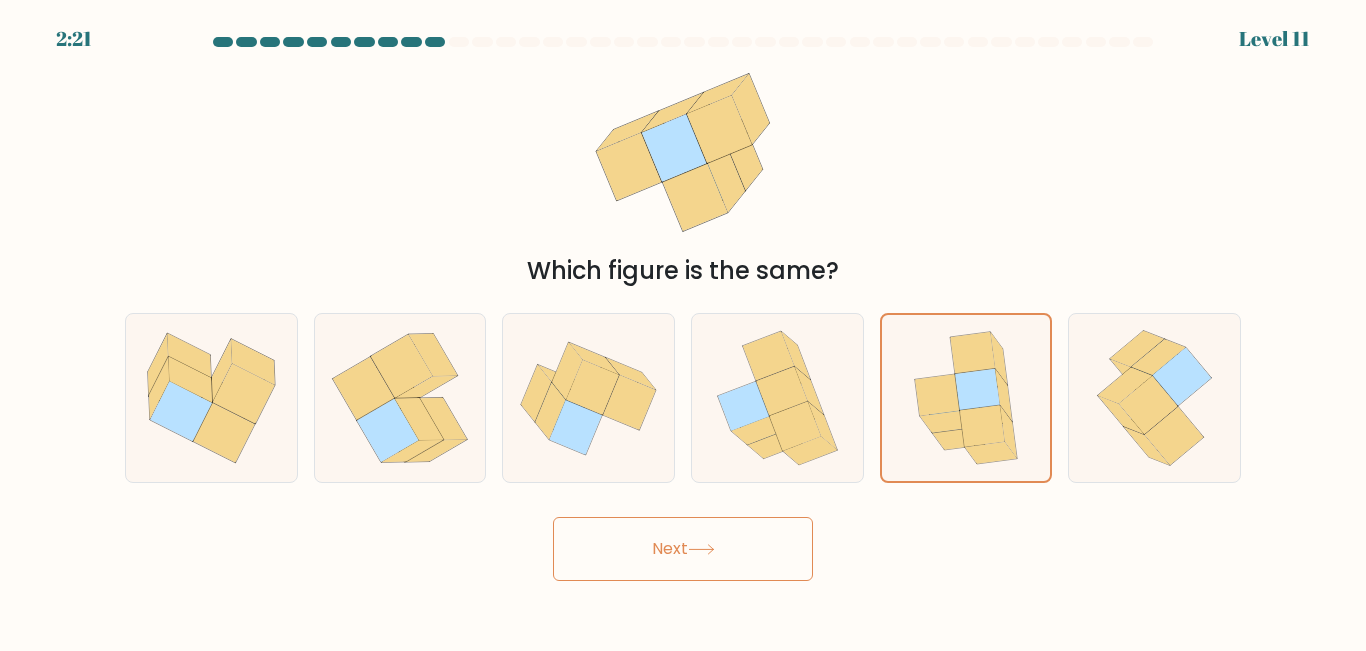 click on "Next" at bounding box center (683, 549) 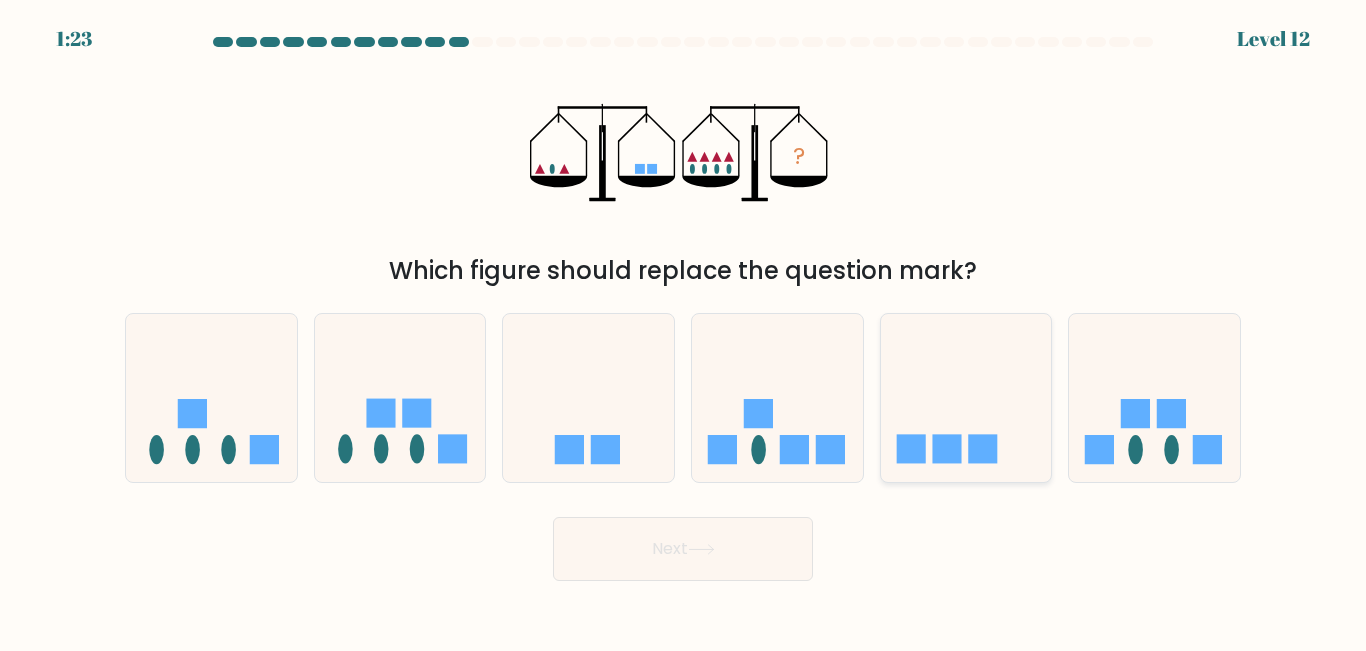 click 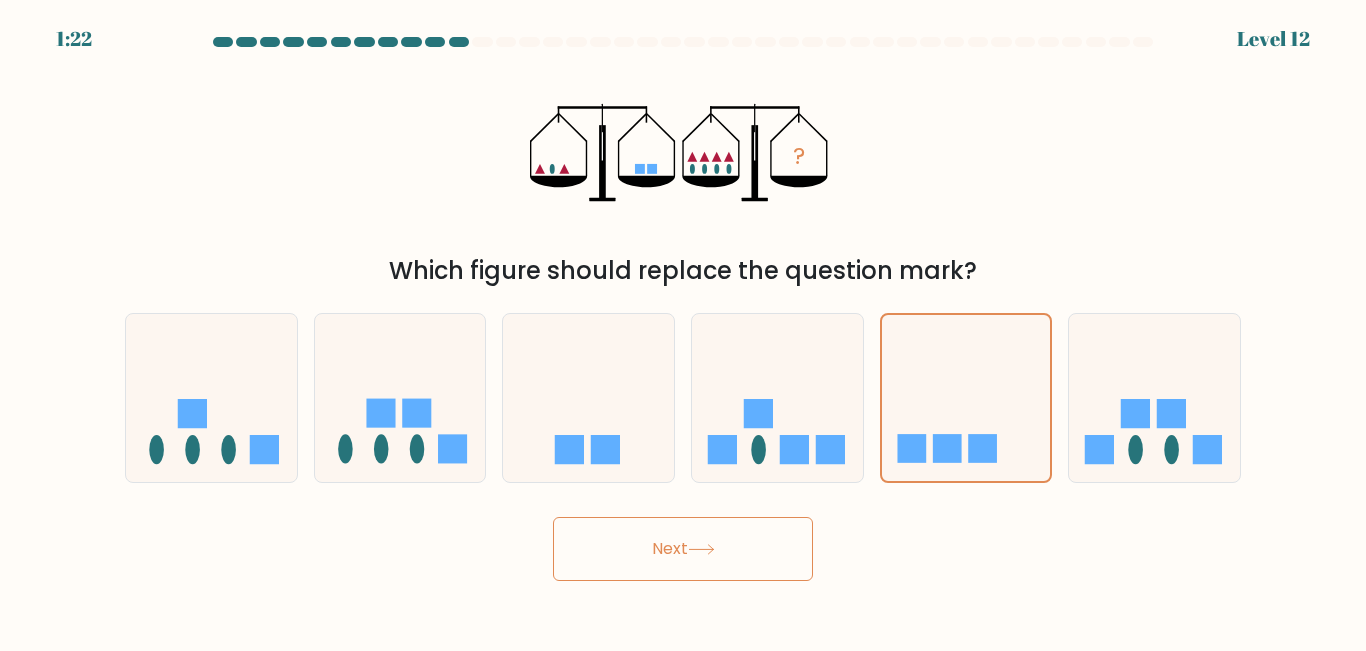 click on "Next" at bounding box center (683, 549) 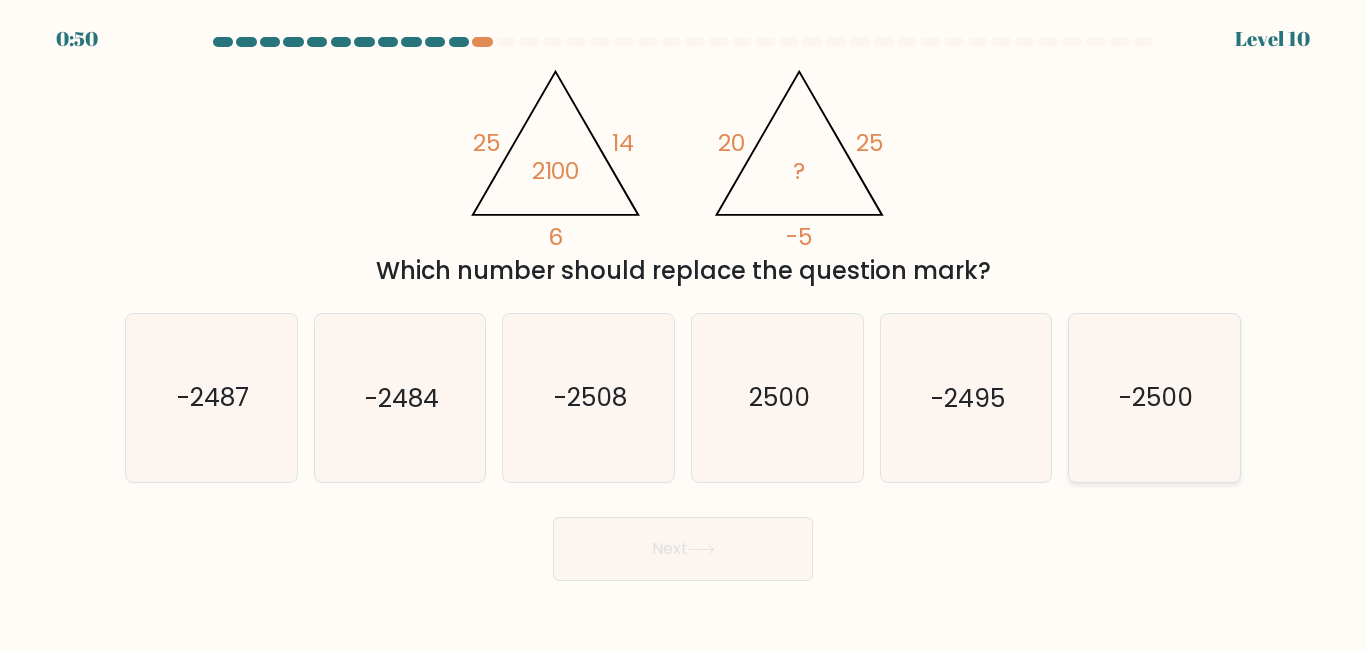 click on "-2500" 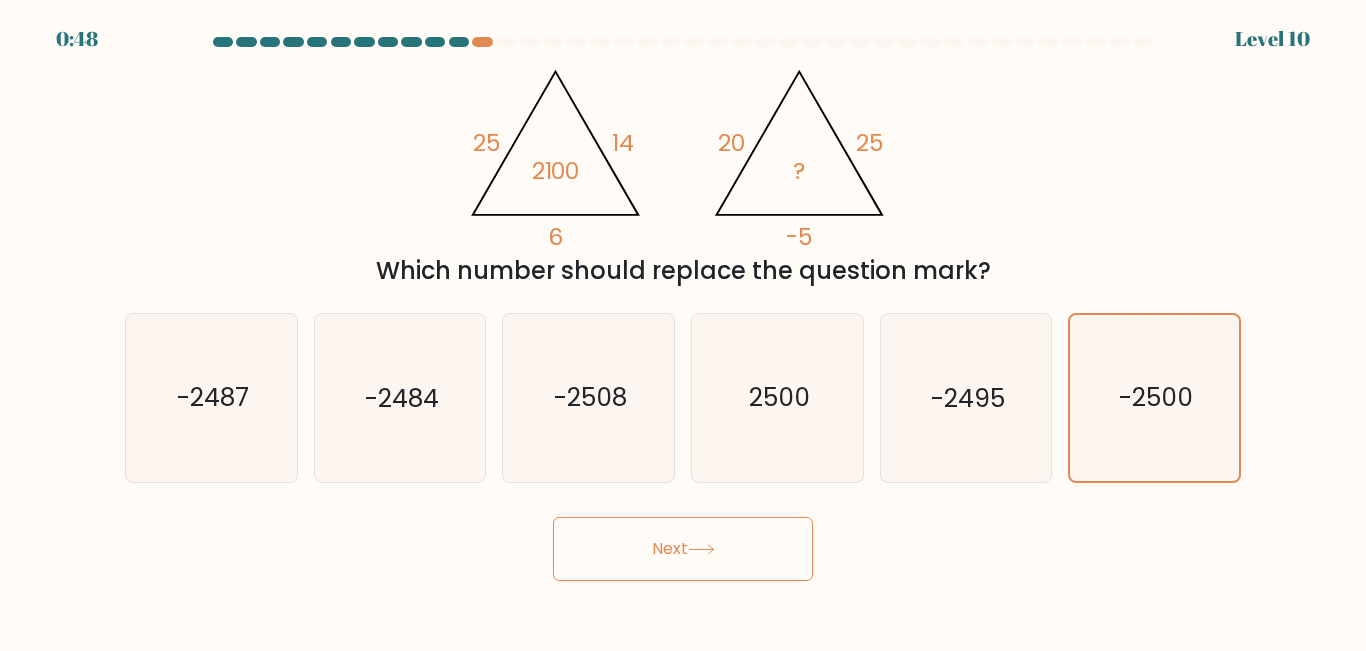click on "Next" at bounding box center (683, 549) 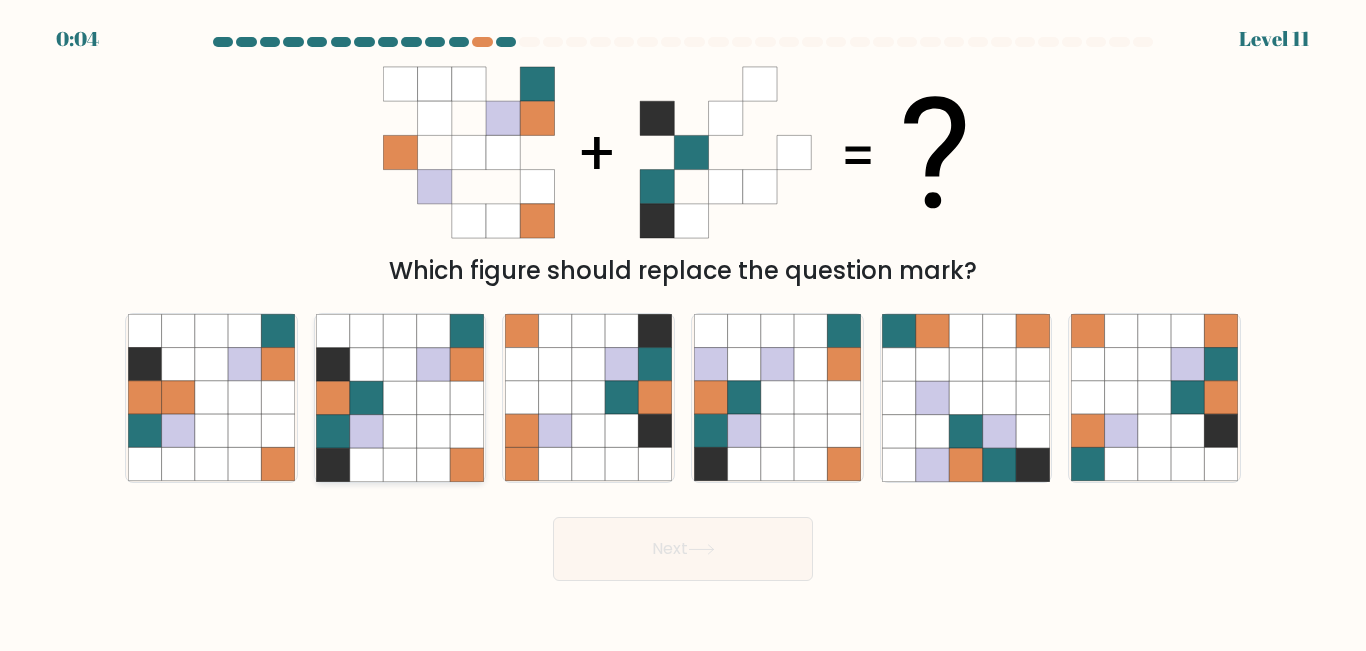 drag, startPoint x: 351, startPoint y: 398, endPoint x: 404, endPoint y: 465, distance: 85.42833 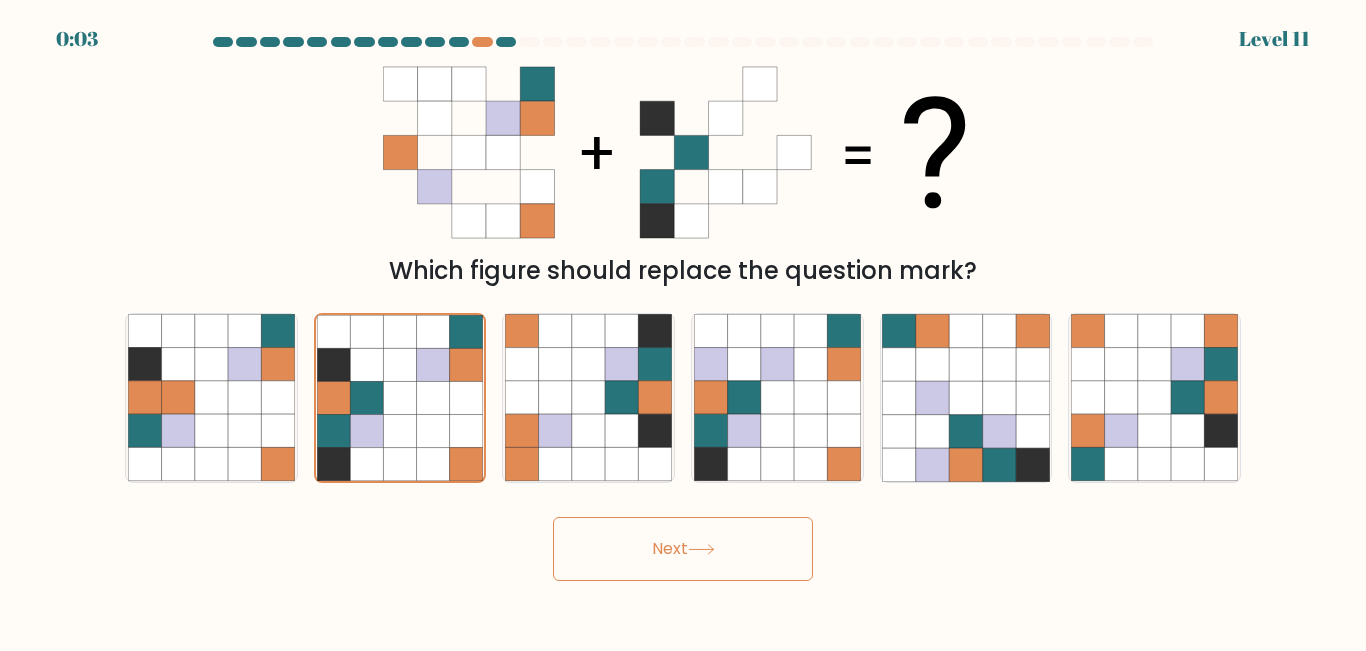 click on "Next" at bounding box center [683, 549] 